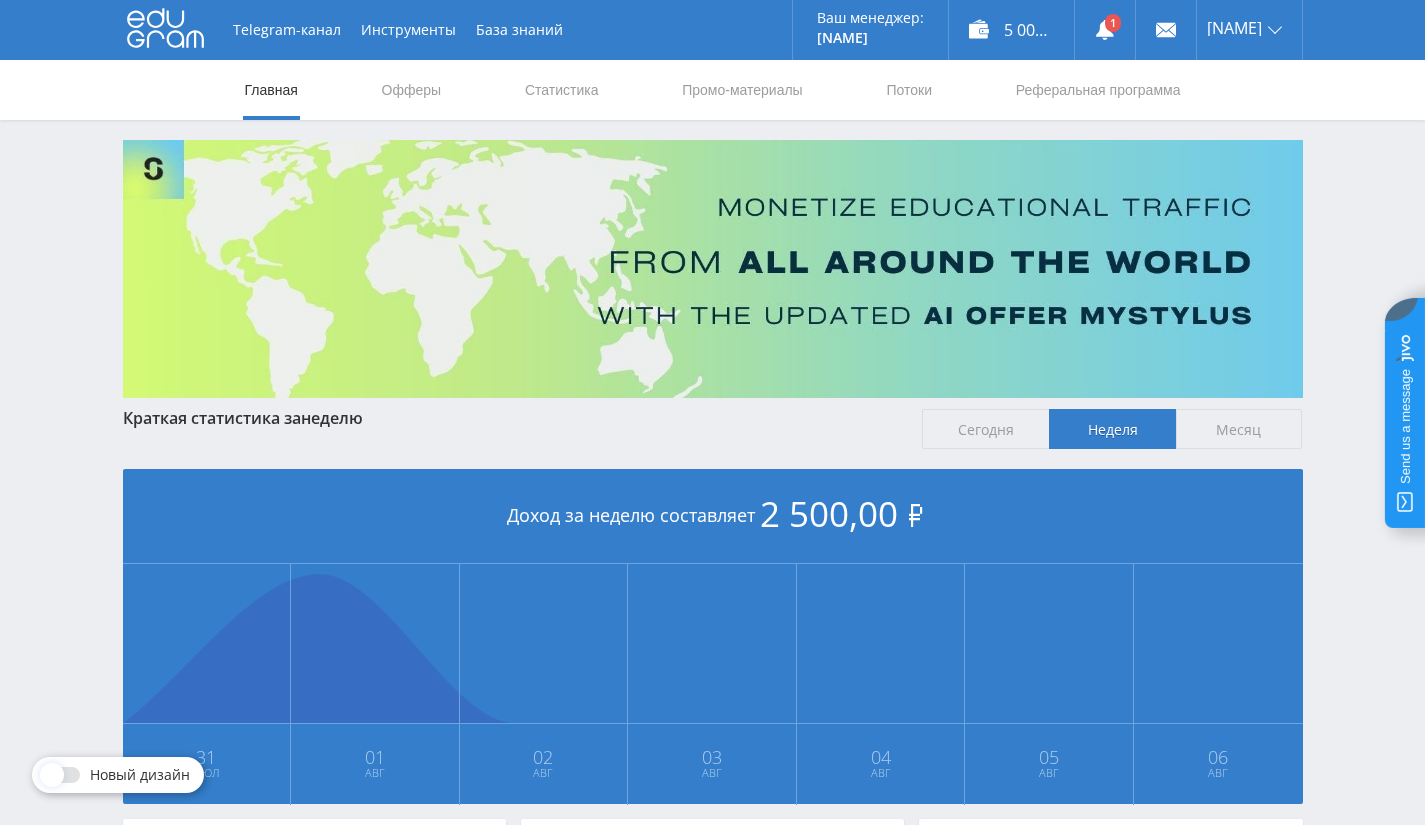 scroll, scrollTop: 0, scrollLeft: 0, axis: both 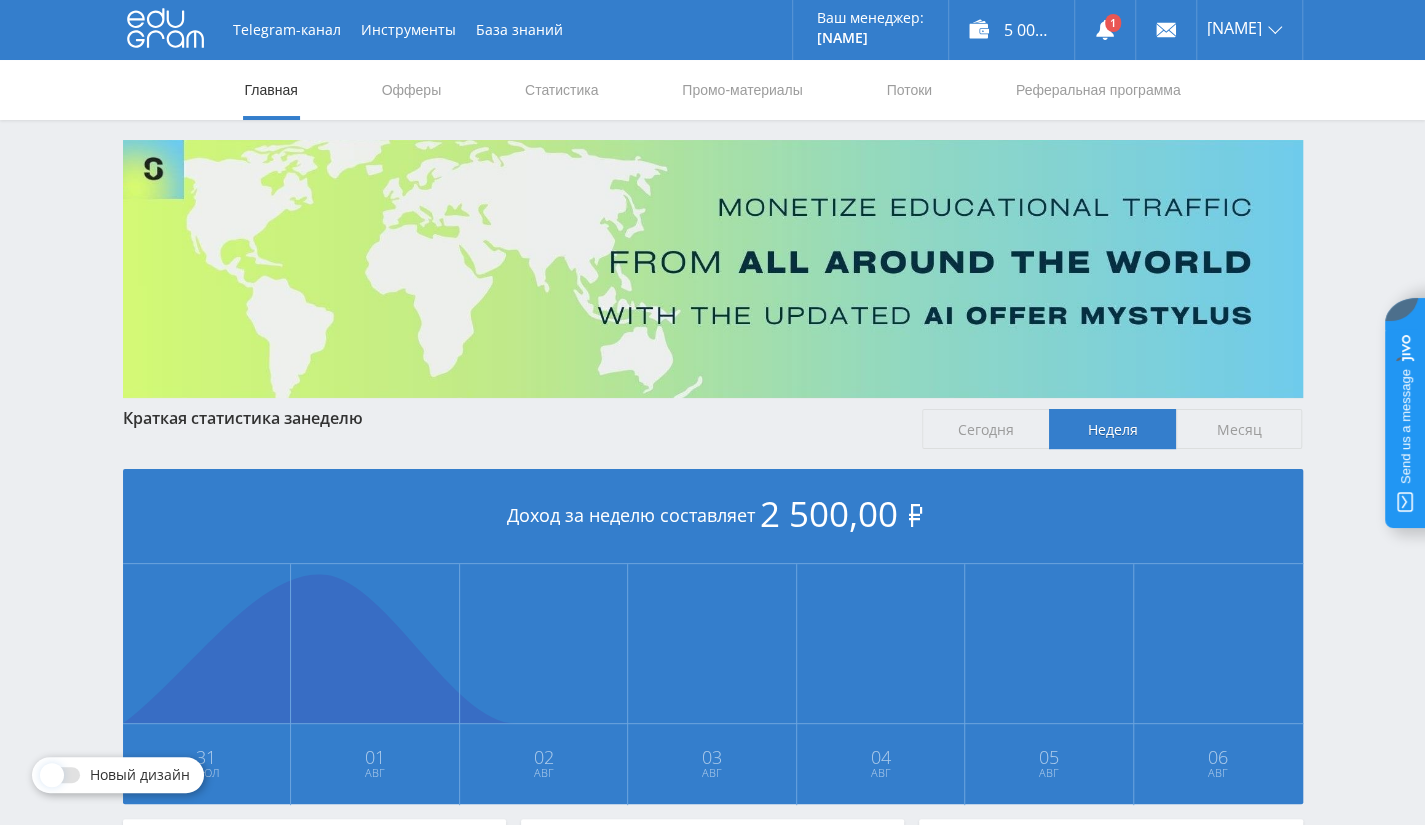 click on "Месяц" at bounding box center [1239, 429] 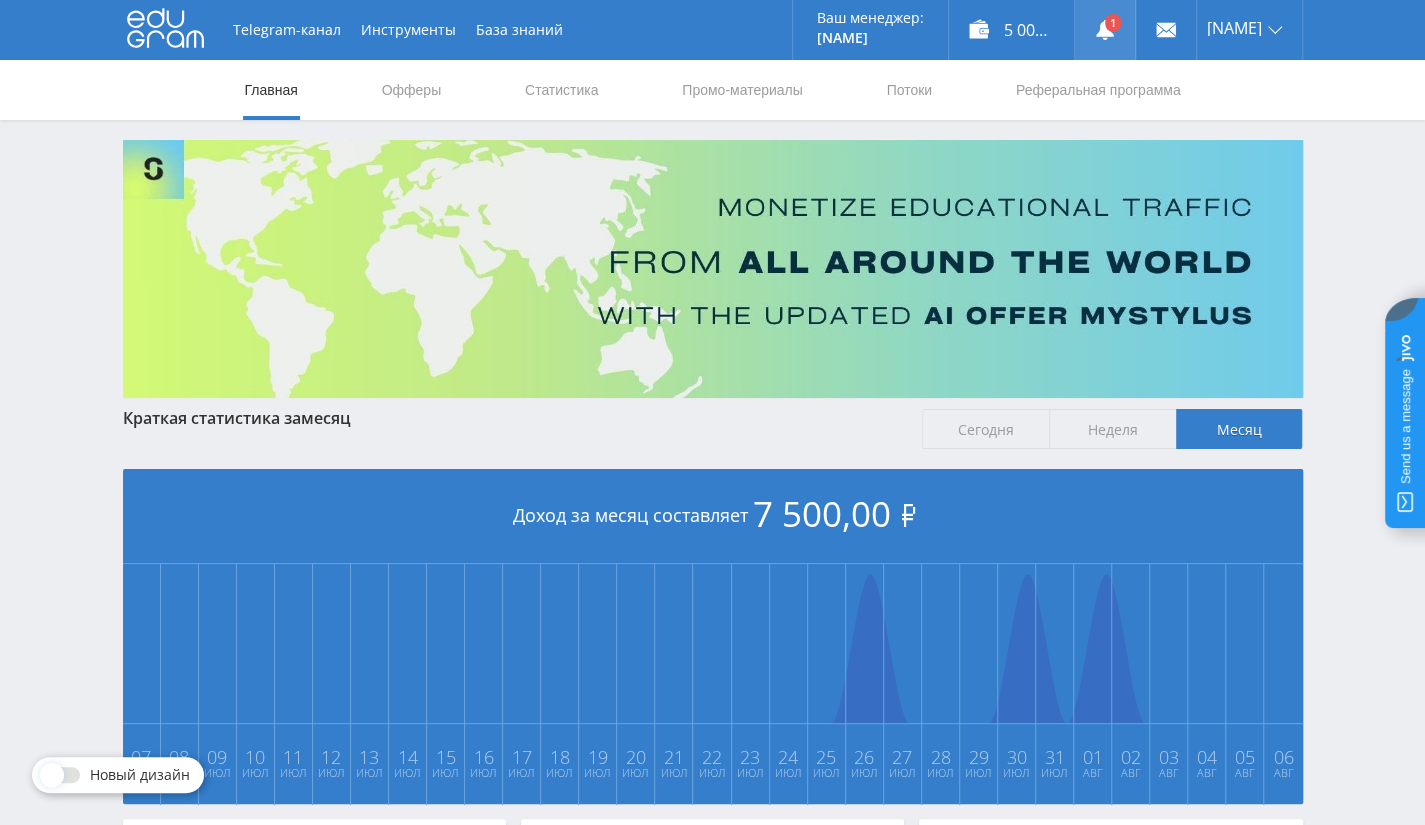 click at bounding box center (1105, 30) 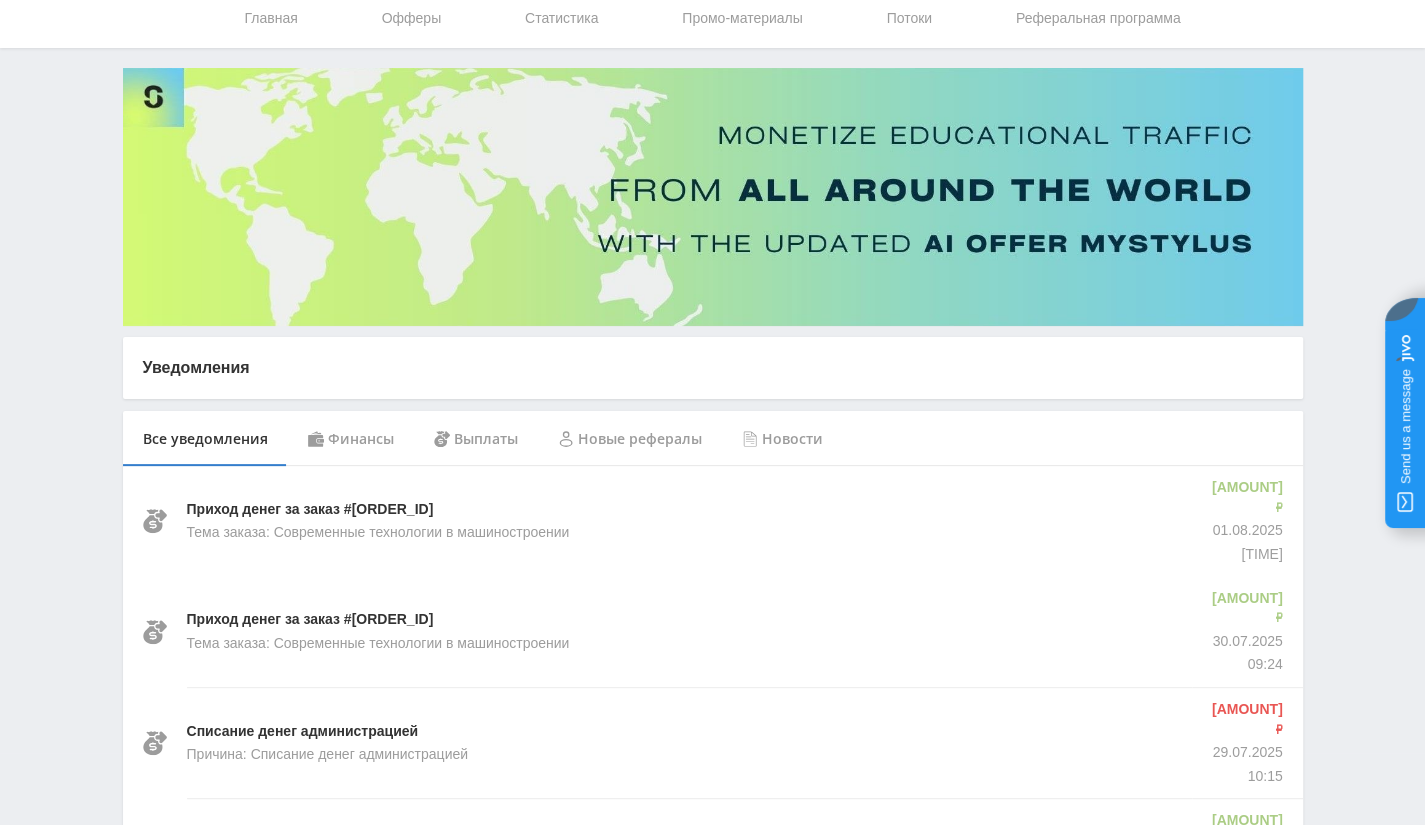 scroll, scrollTop: 0, scrollLeft: 0, axis: both 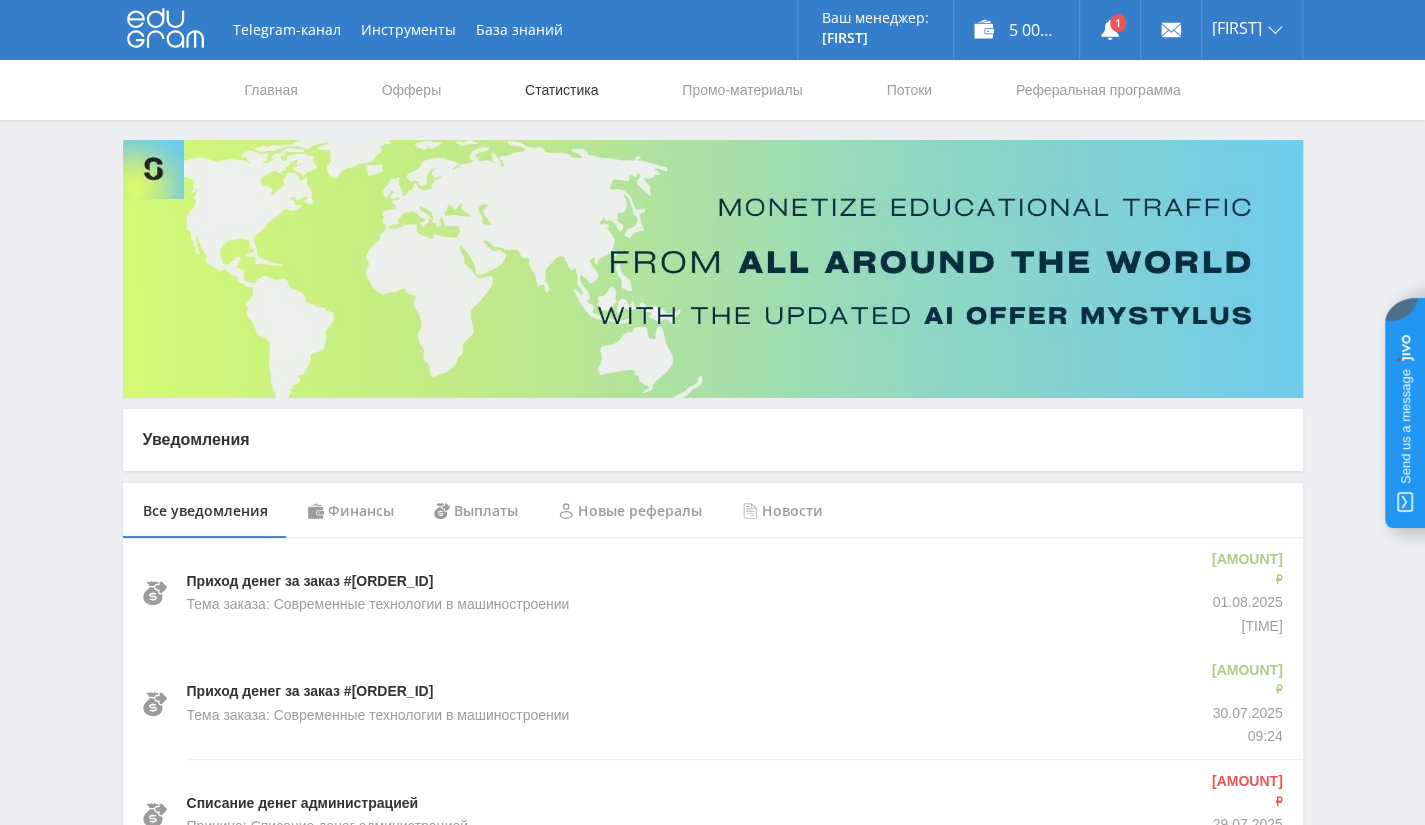 click on "Статистика" at bounding box center (562, 90) 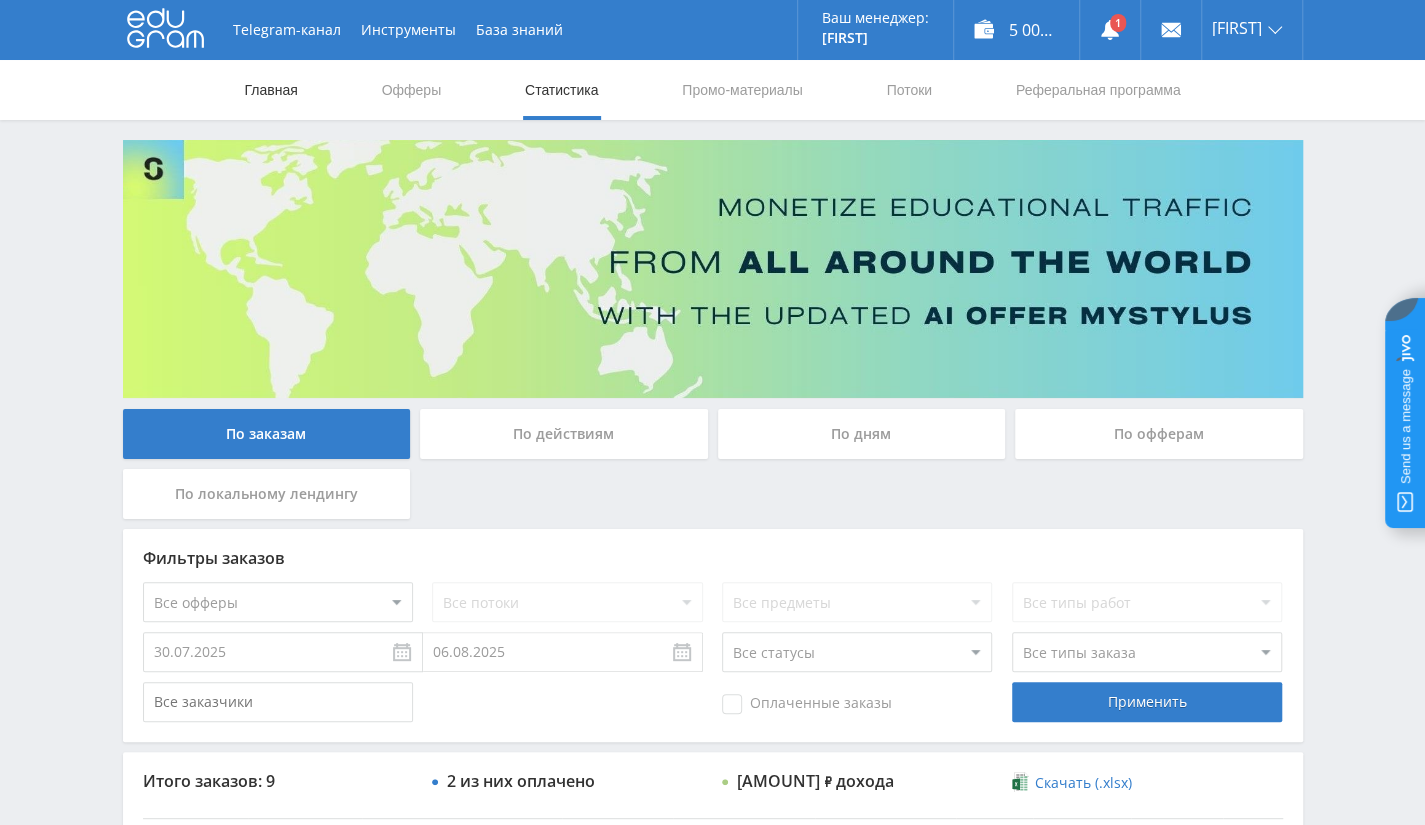 click on "Главная" at bounding box center [271, 90] 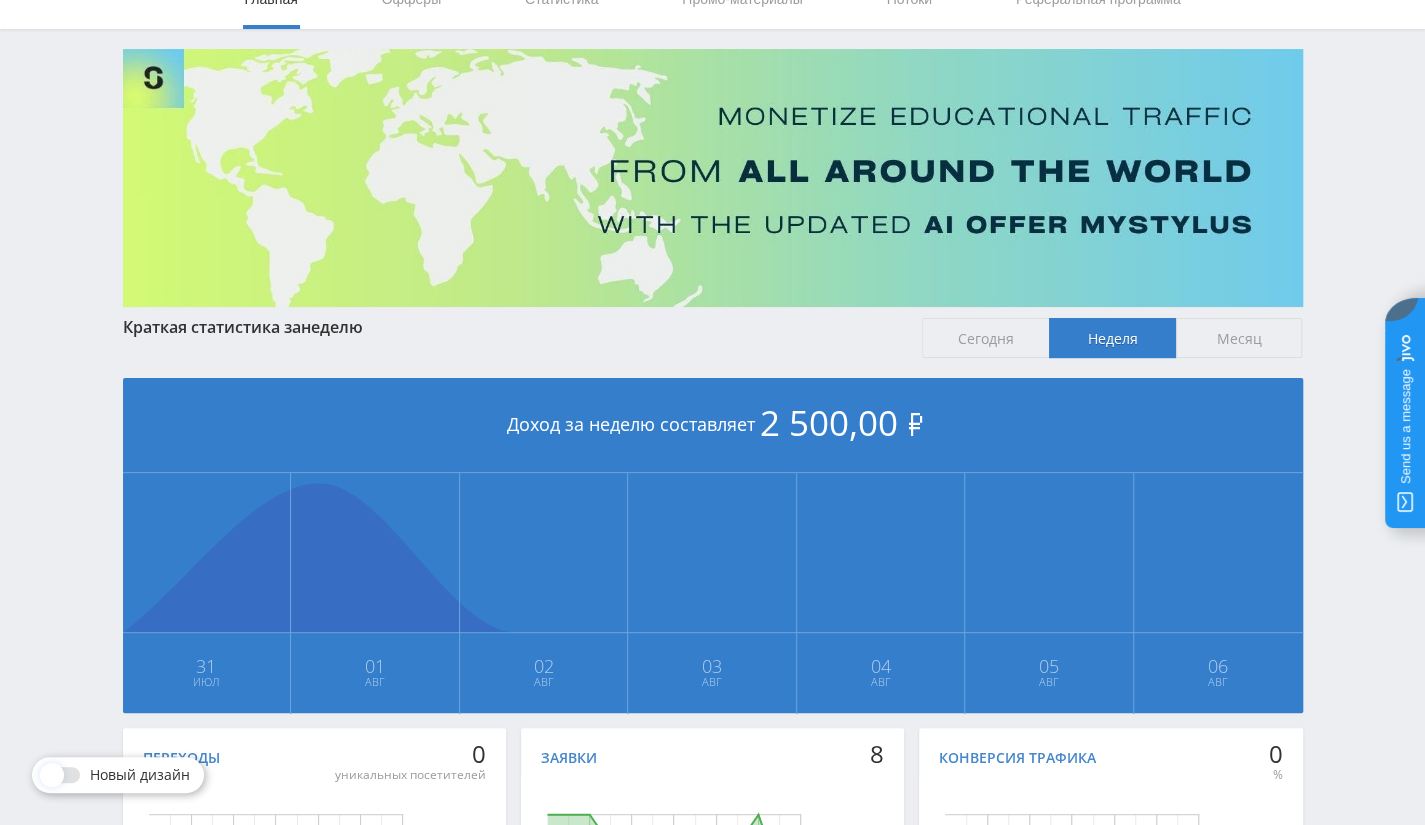 scroll, scrollTop: 0, scrollLeft: 0, axis: both 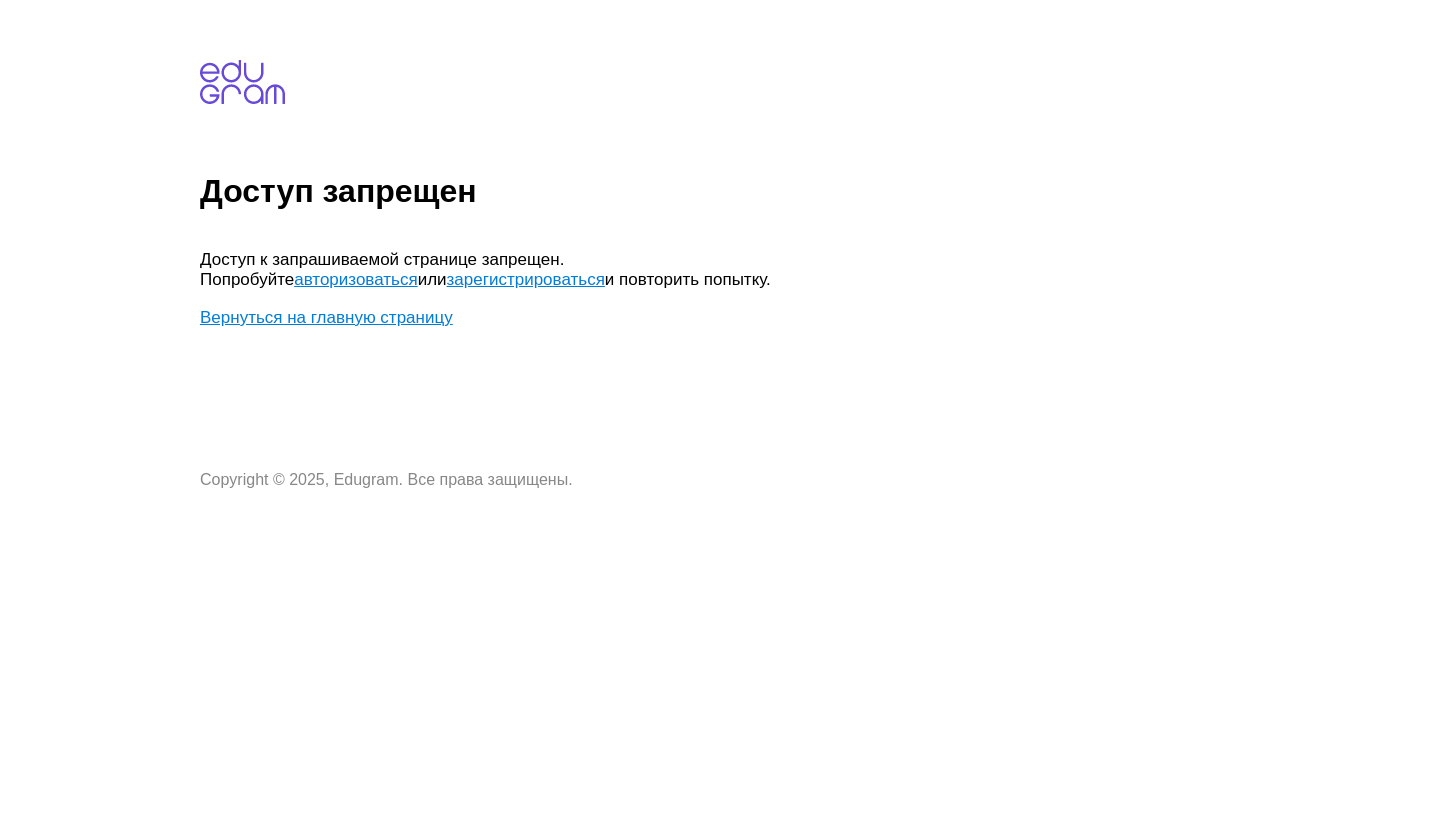 click on "авторизоваться" at bounding box center [355, 279] 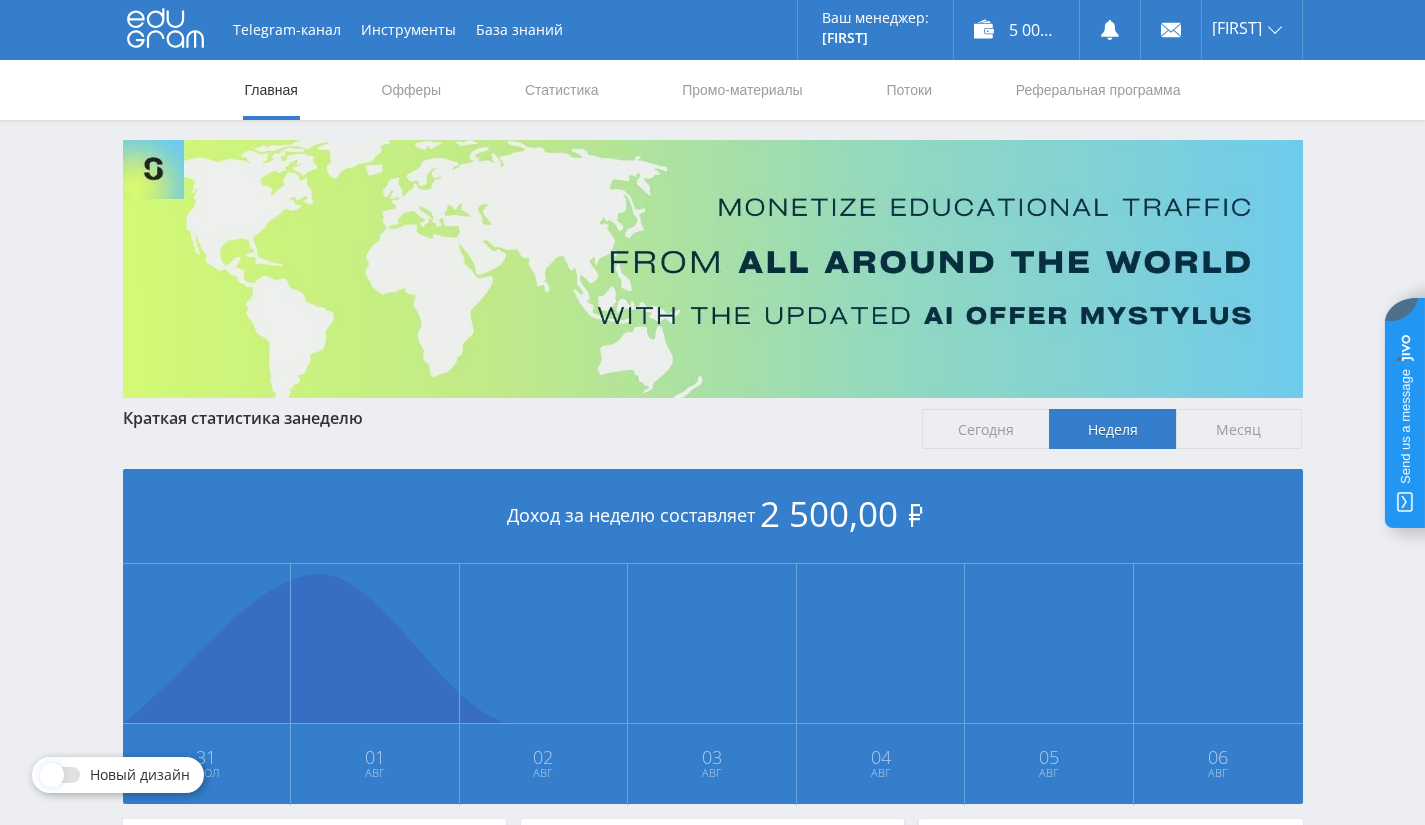 scroll, scrollTop: 0, scrollLeft: 0, axis: both 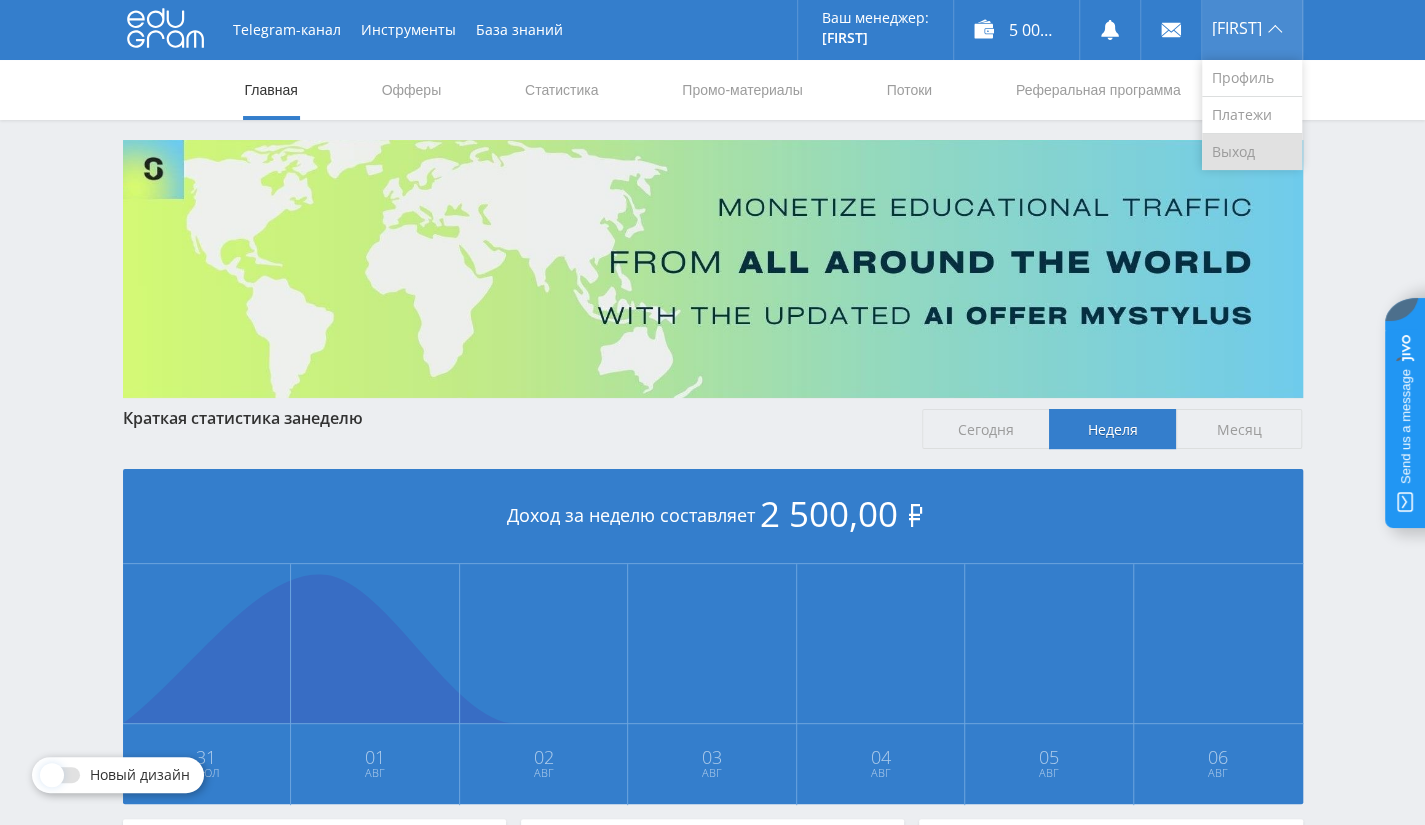 click on "Выход" at bounding box center [1252, 152] 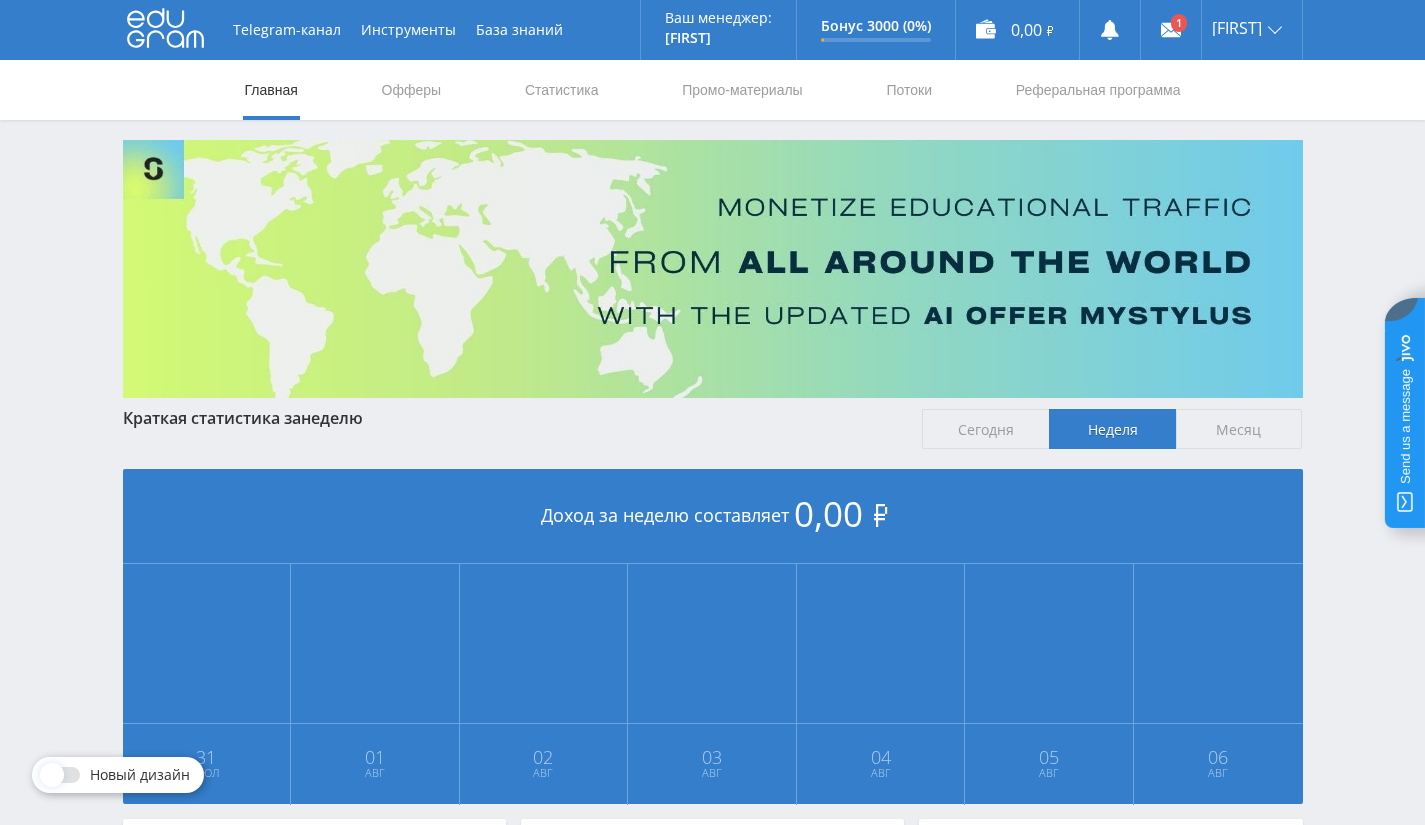 scroll, scrollTop: 0, scrollLeft: 0, axis: both 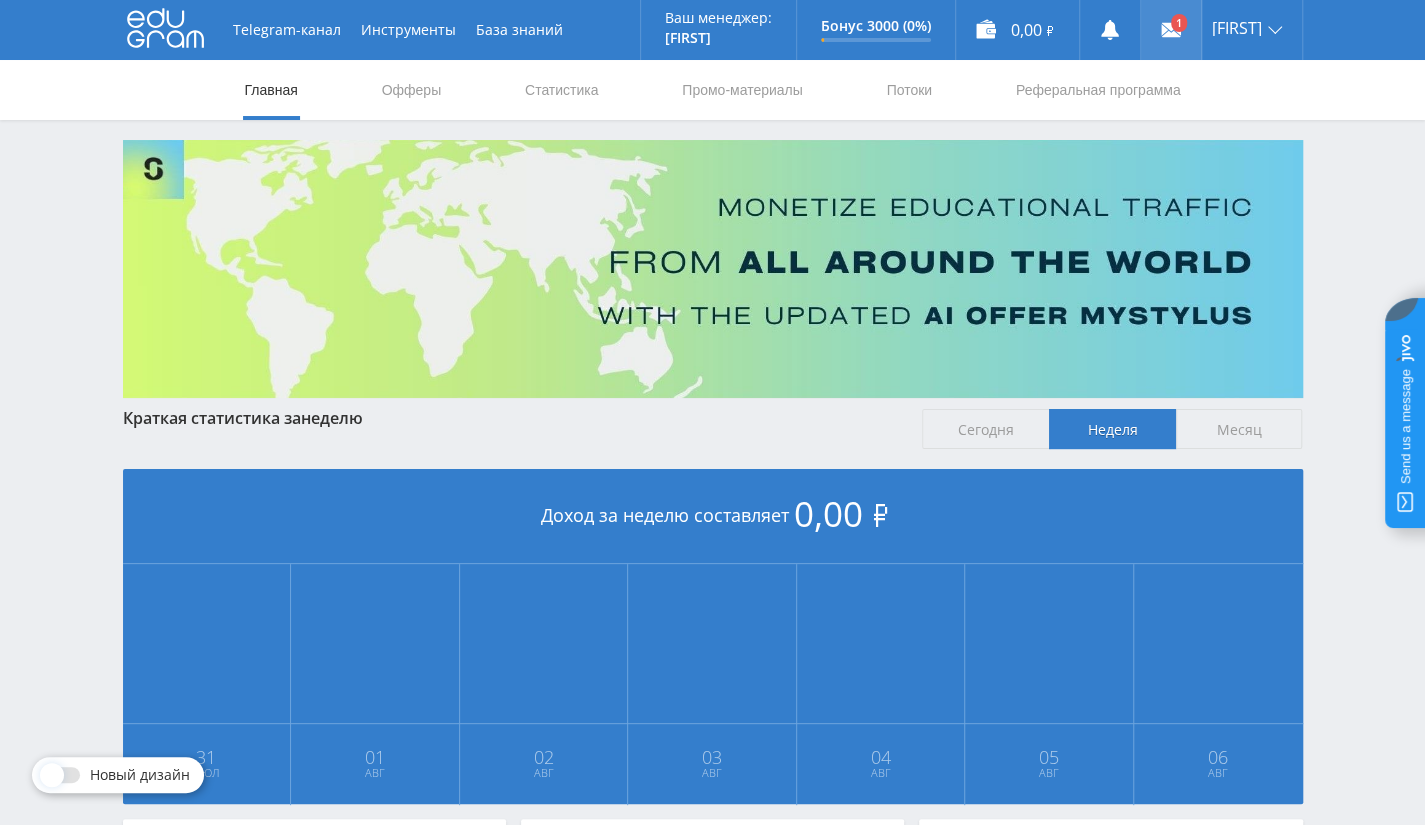 click at bounding box center (1171, 30) 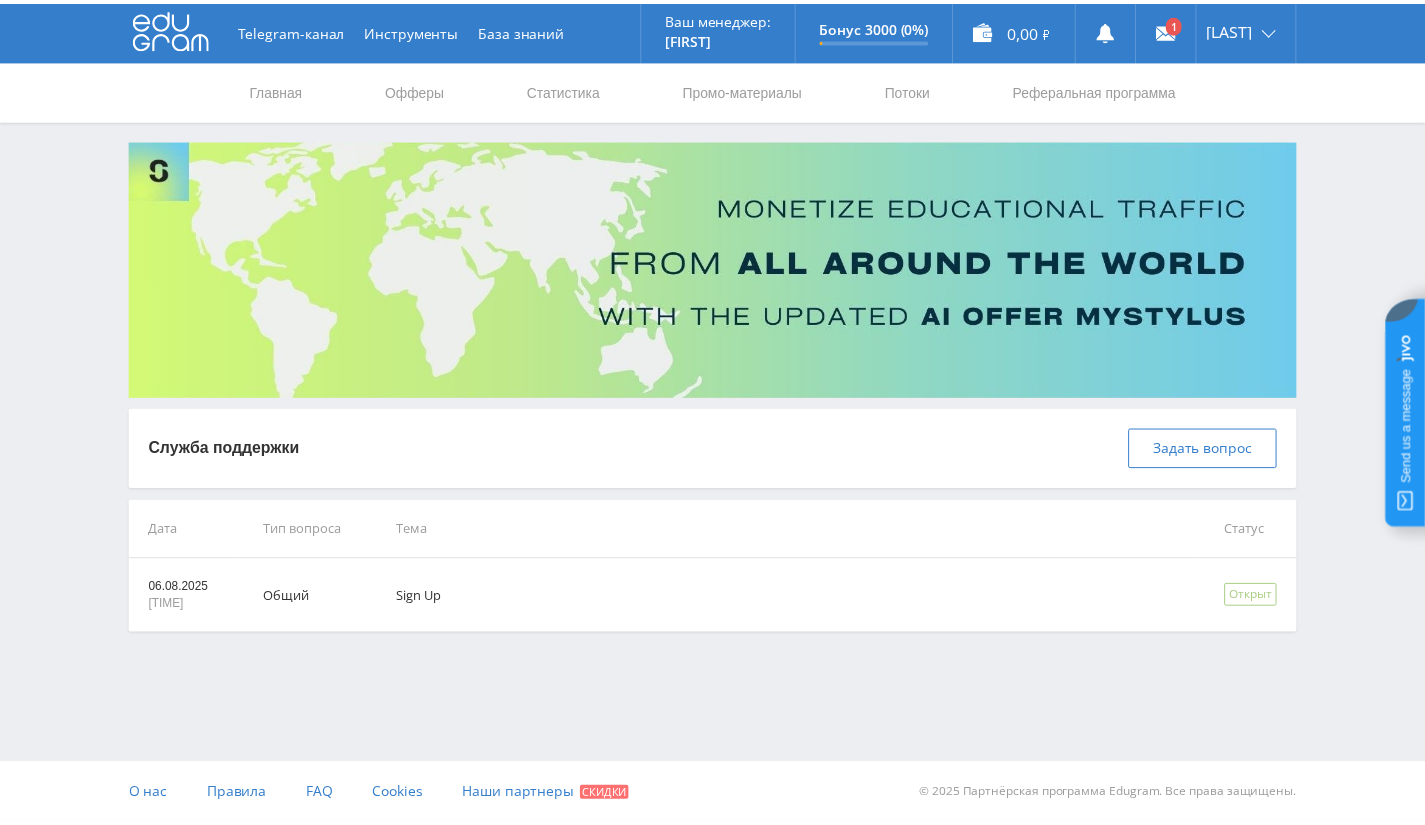 scroll, scrollTop: 0, scrollLeft: 0, axis: both 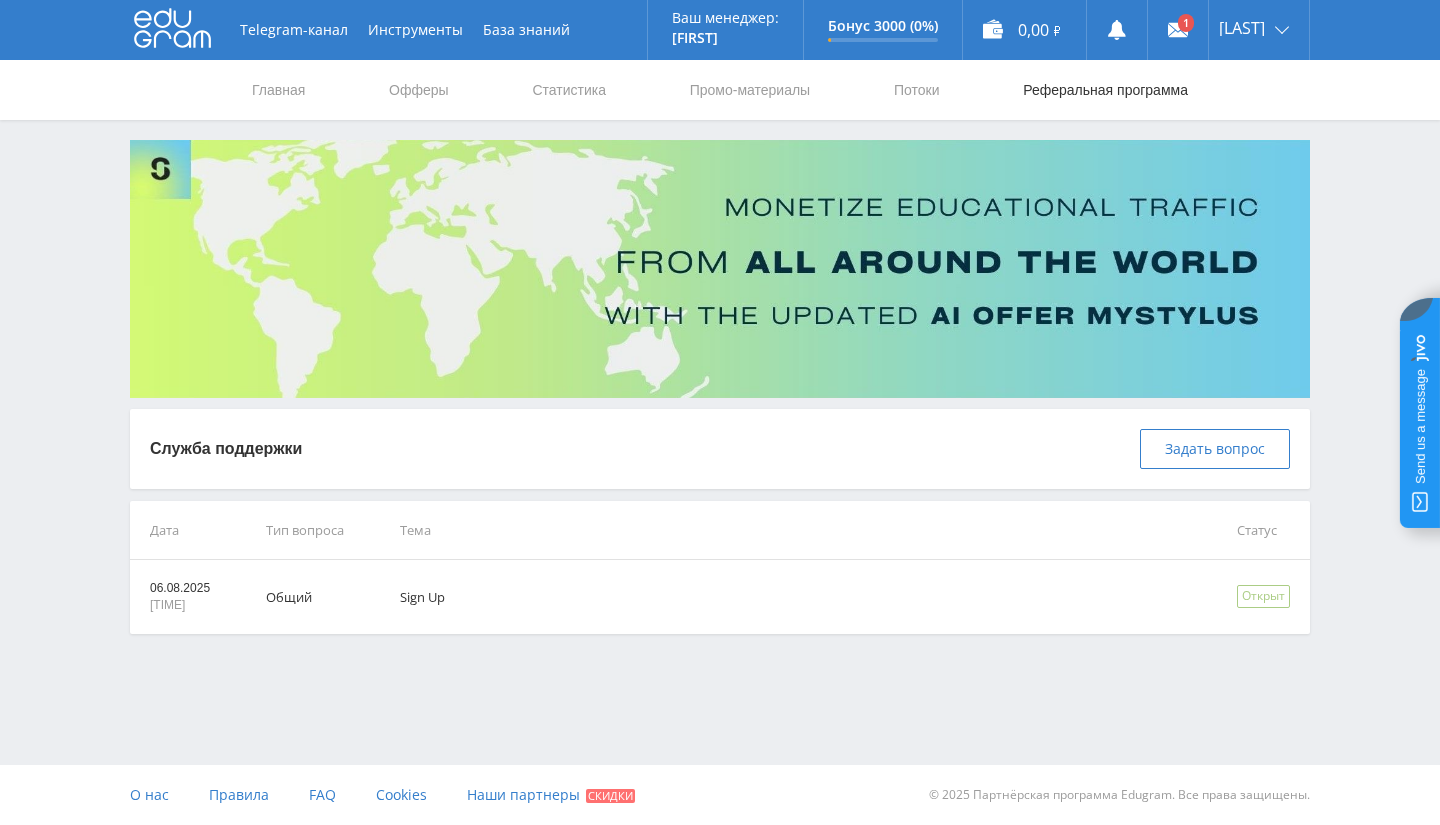 click on "Реферальная программа" at bounding box center (1105, 90) 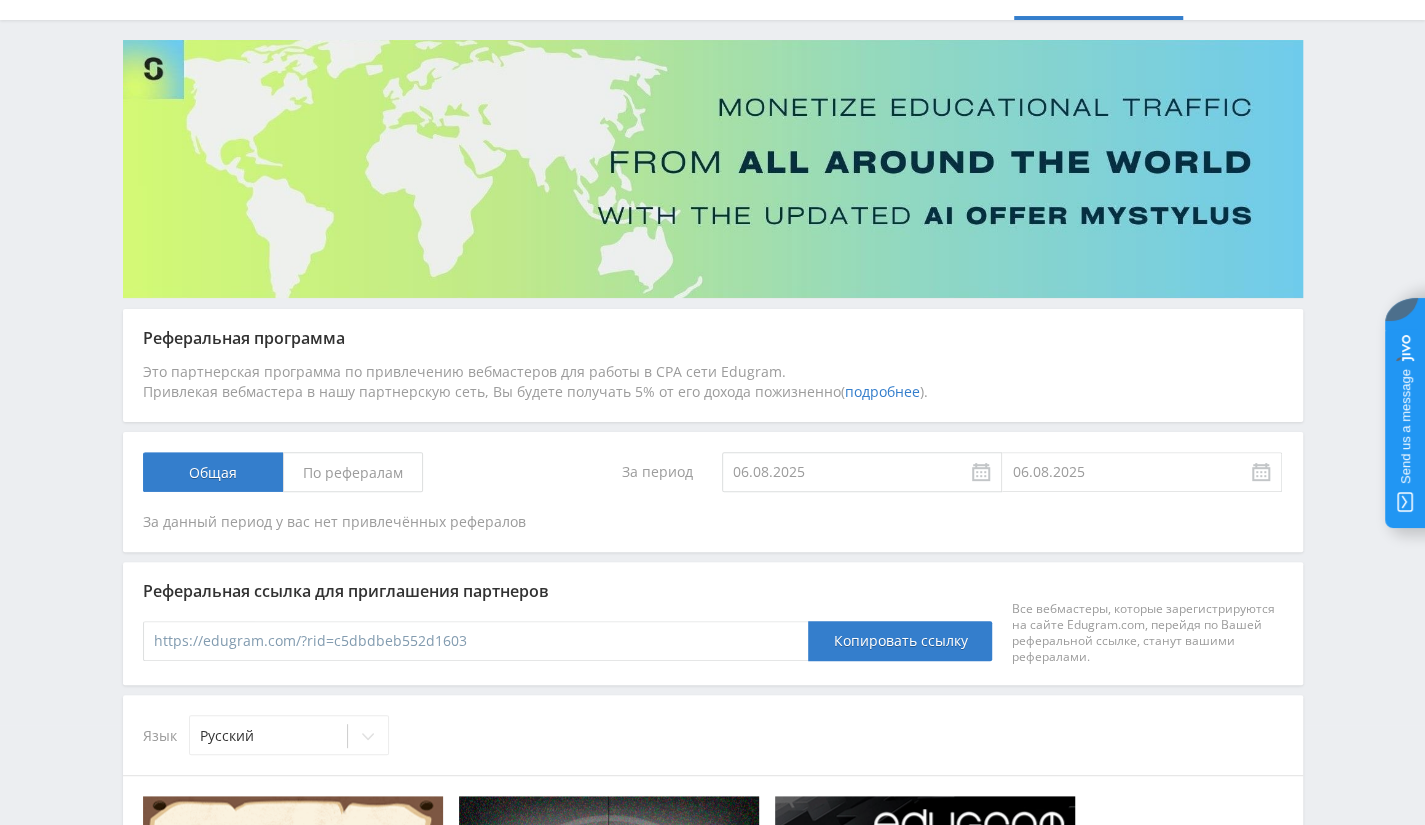 scroll, scrollTop: 0, scrollLeft: 0, axis: both 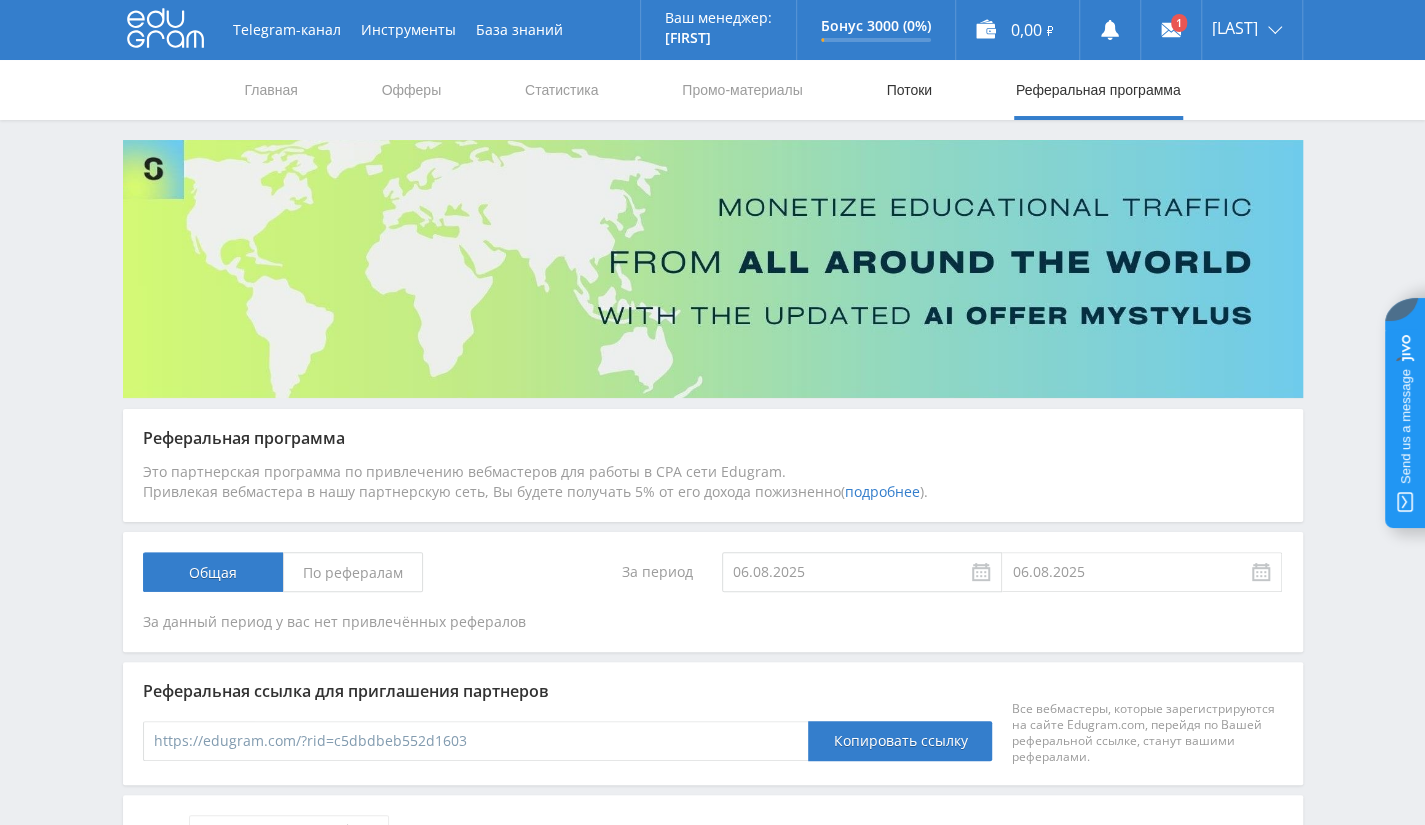 click on "Потоки" at bounding box center [909, 90] 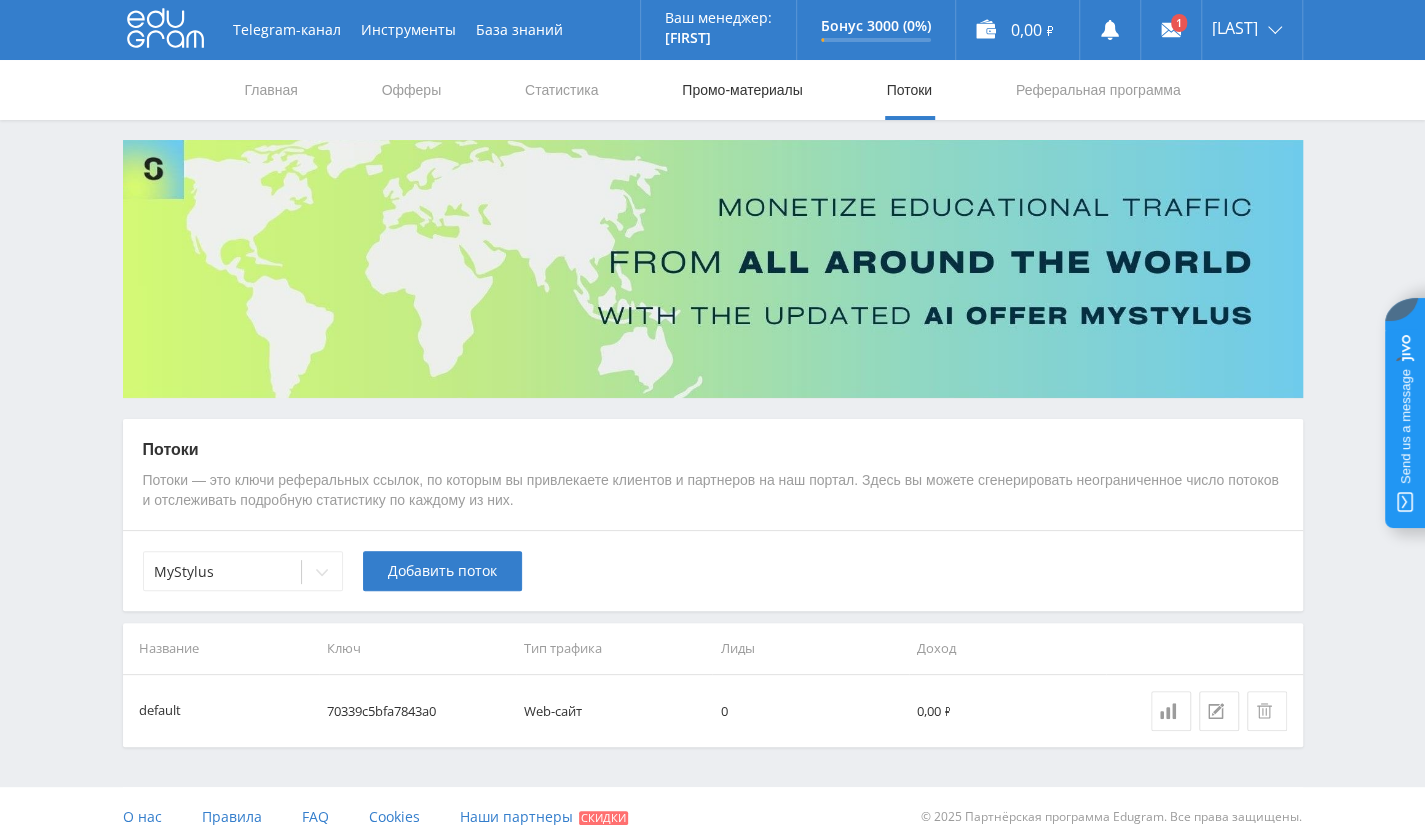click on "Промо-материалы" at bounding box center (742, 90) 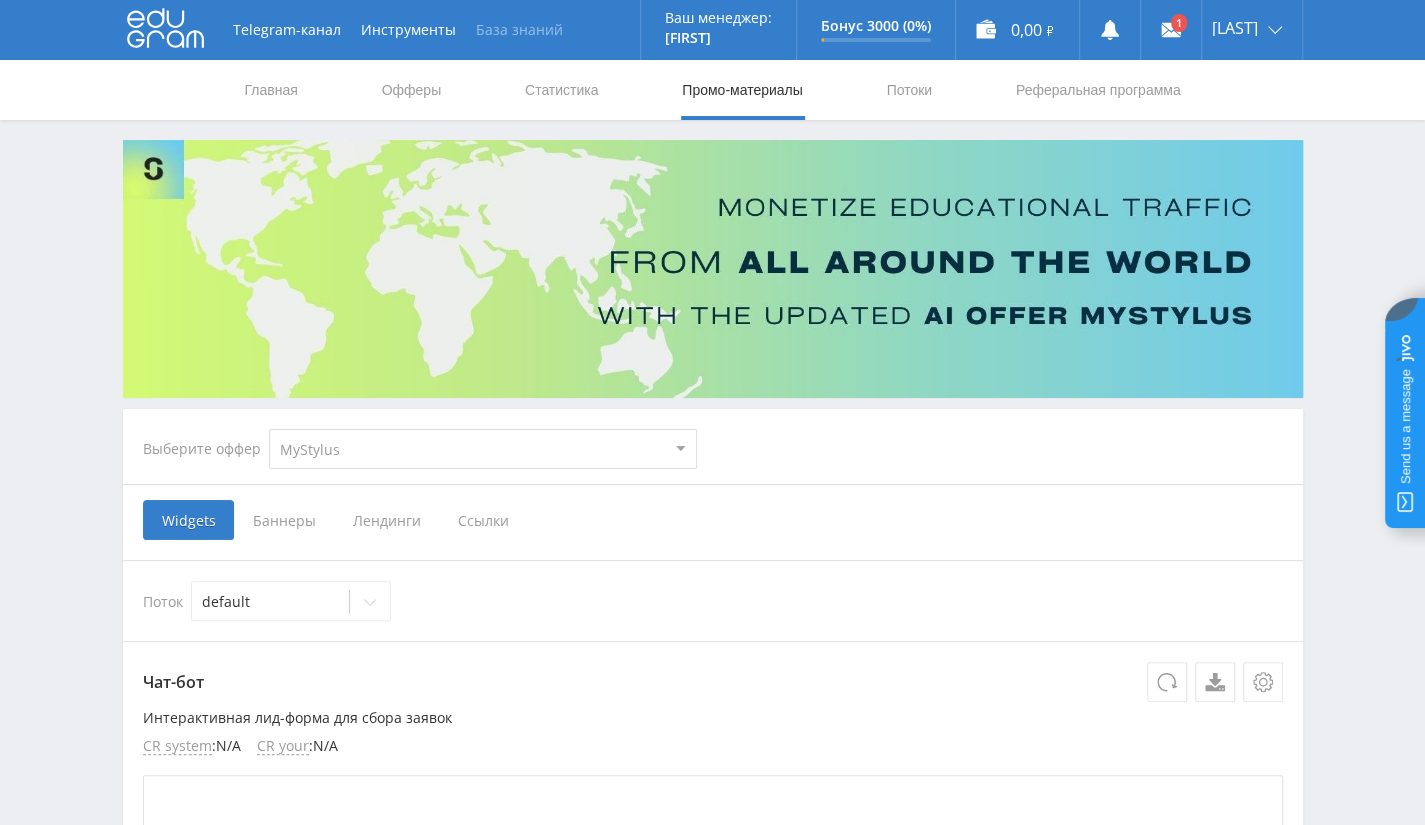 click on "База знаний" at bounding box center [519, 30] 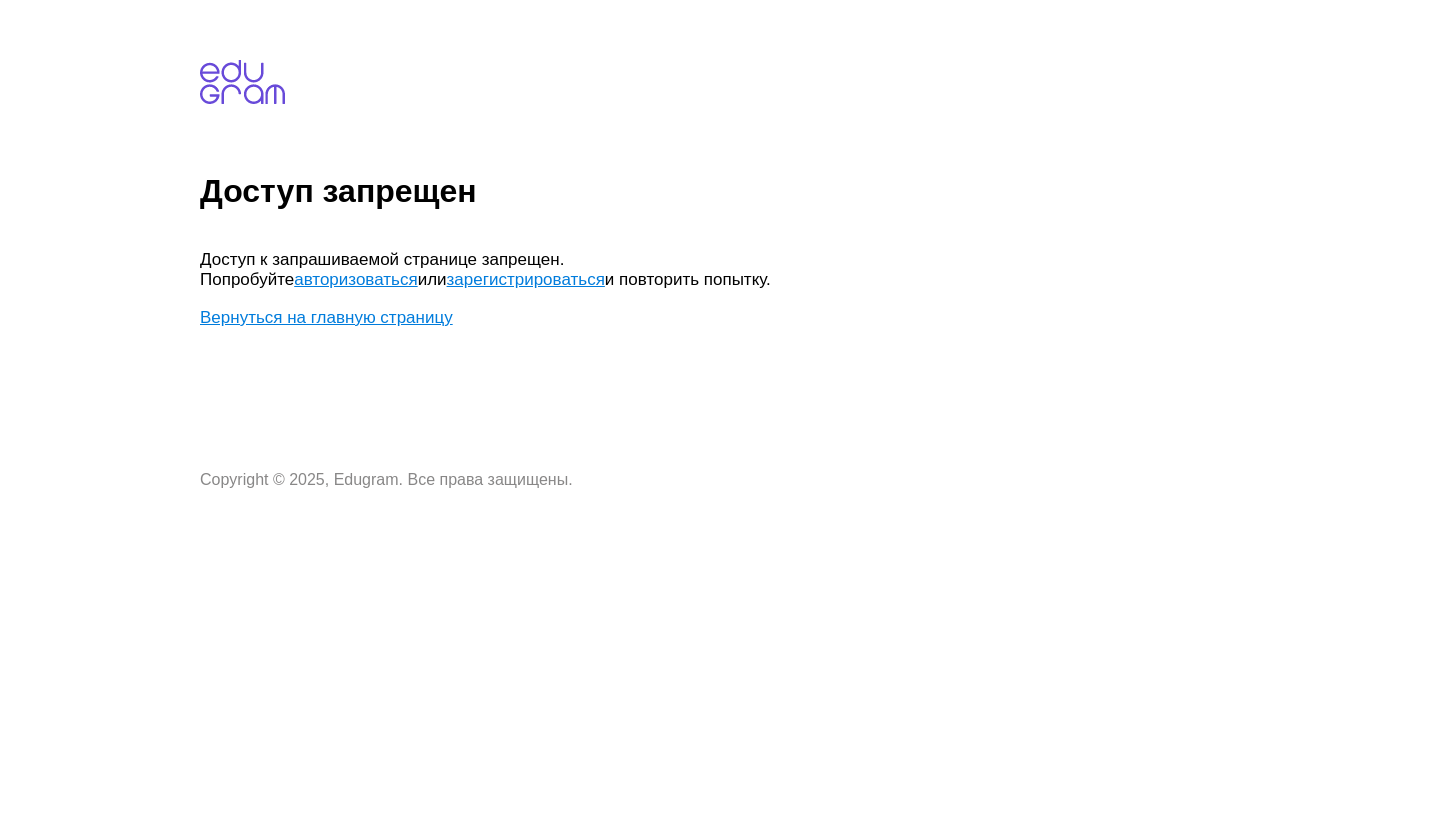 scroll, scrollTop: 0, scrollLeft: 0, axis: both 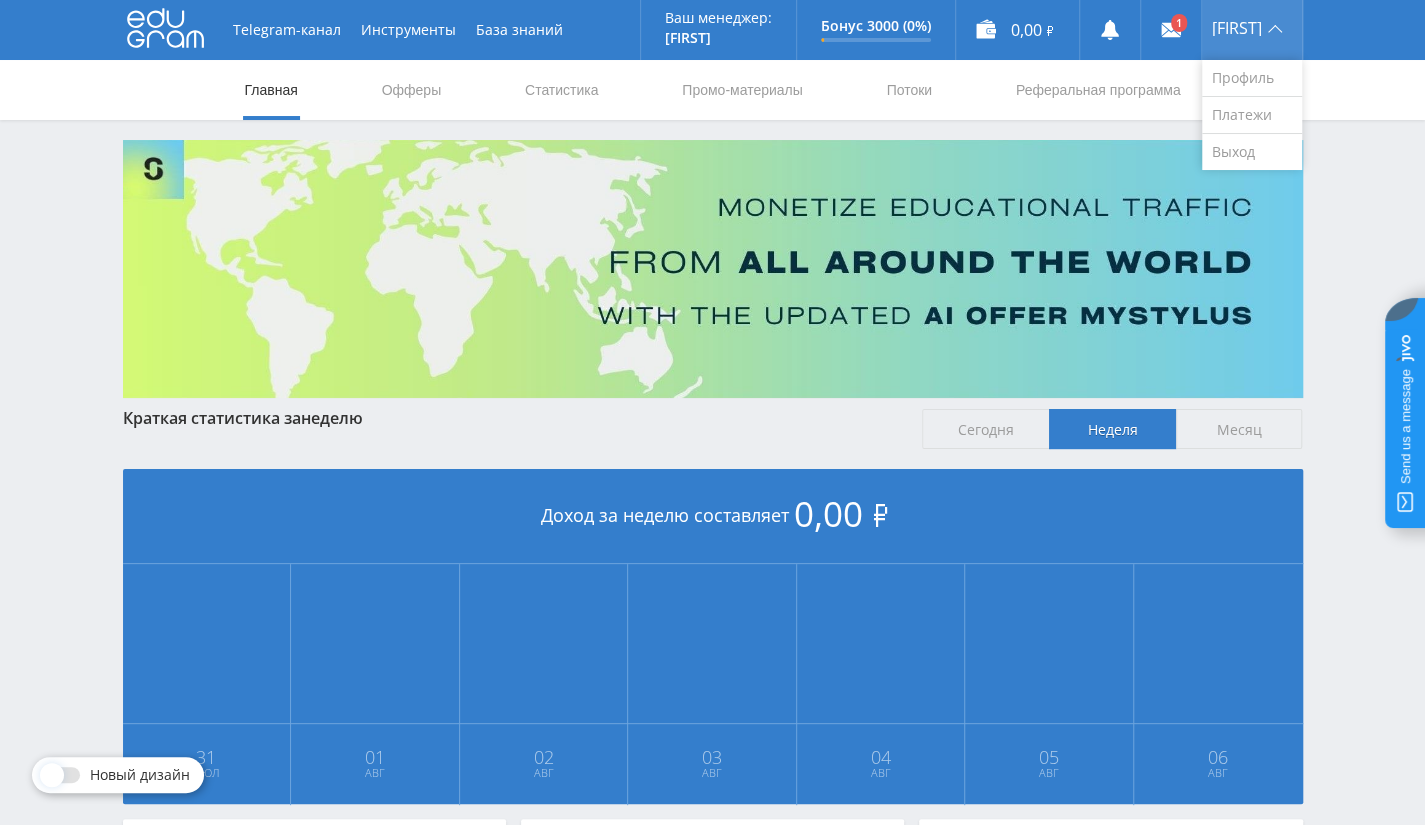 click on "[FIRST]" at bounding box center (1252, 30) 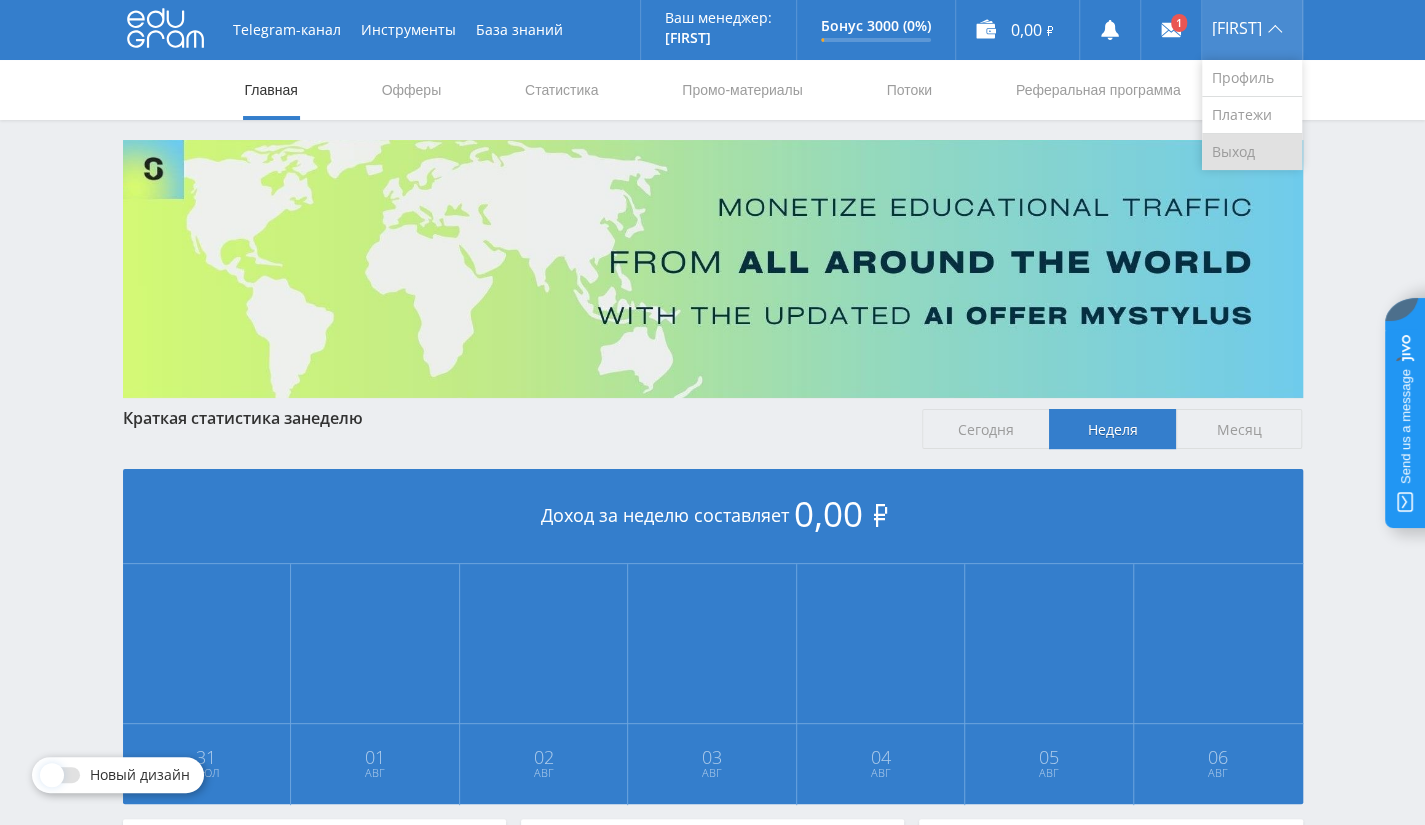 click on "Выход" at bounding box center [1252, 152] 